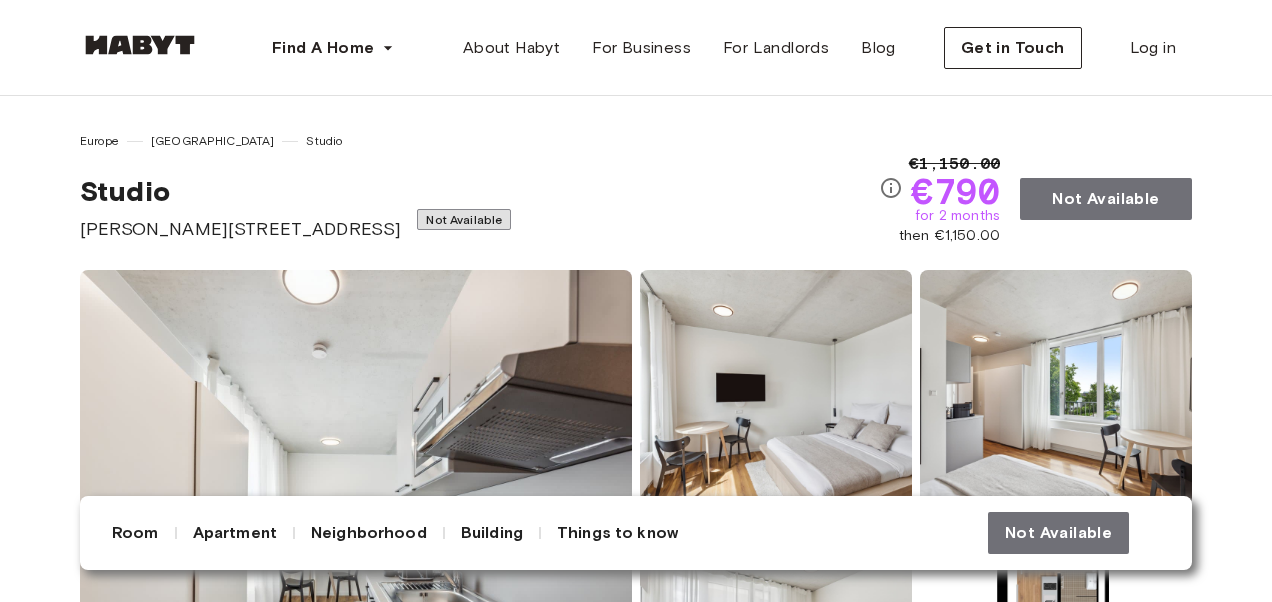 scroll, scrollTop: 286, scrollLeft: 0, axis: vertical 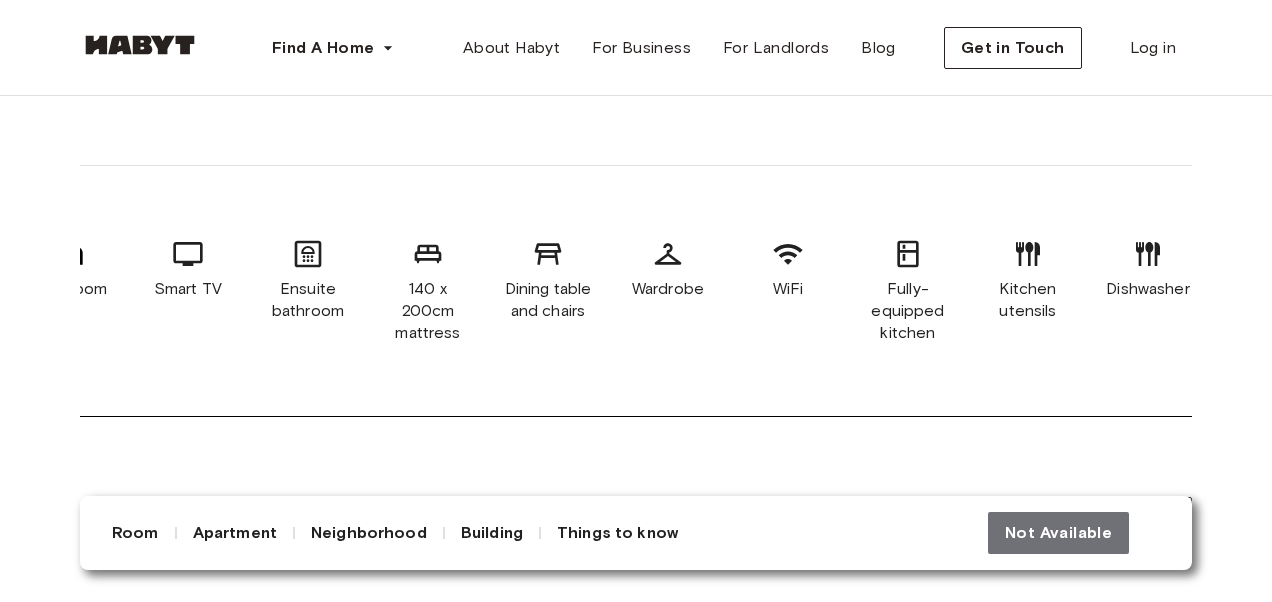 click on "Kitchen utensils" at bounding box center (1028, 300) 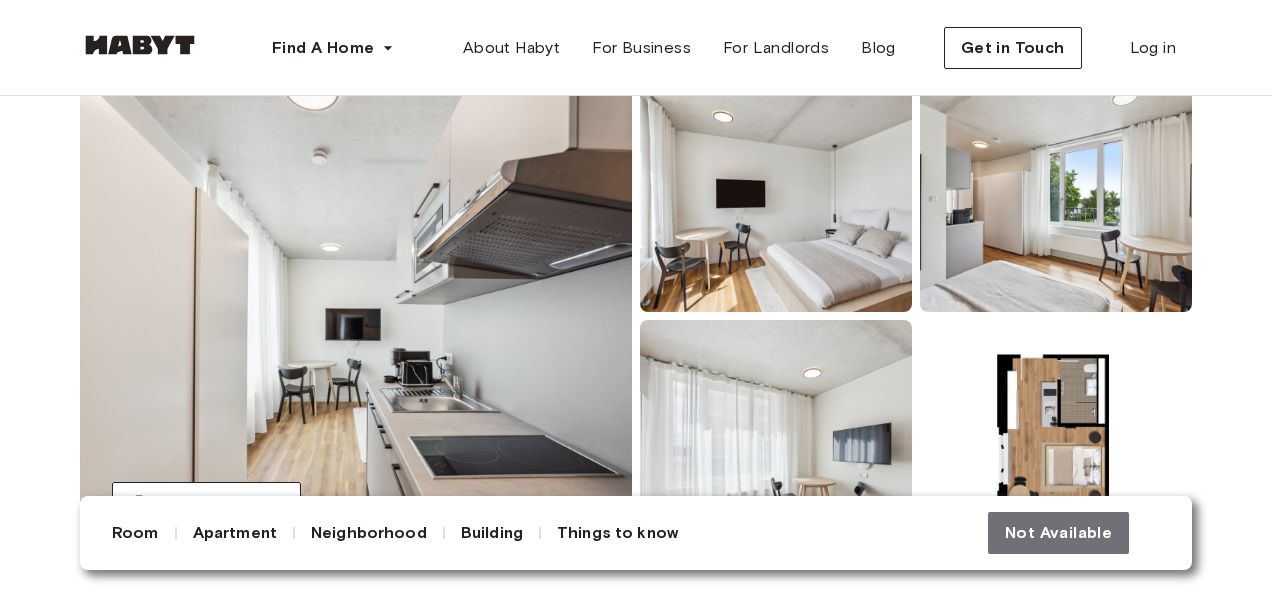 scroll, scrollTop: 237, scrollLeft: 0, axis: vertical 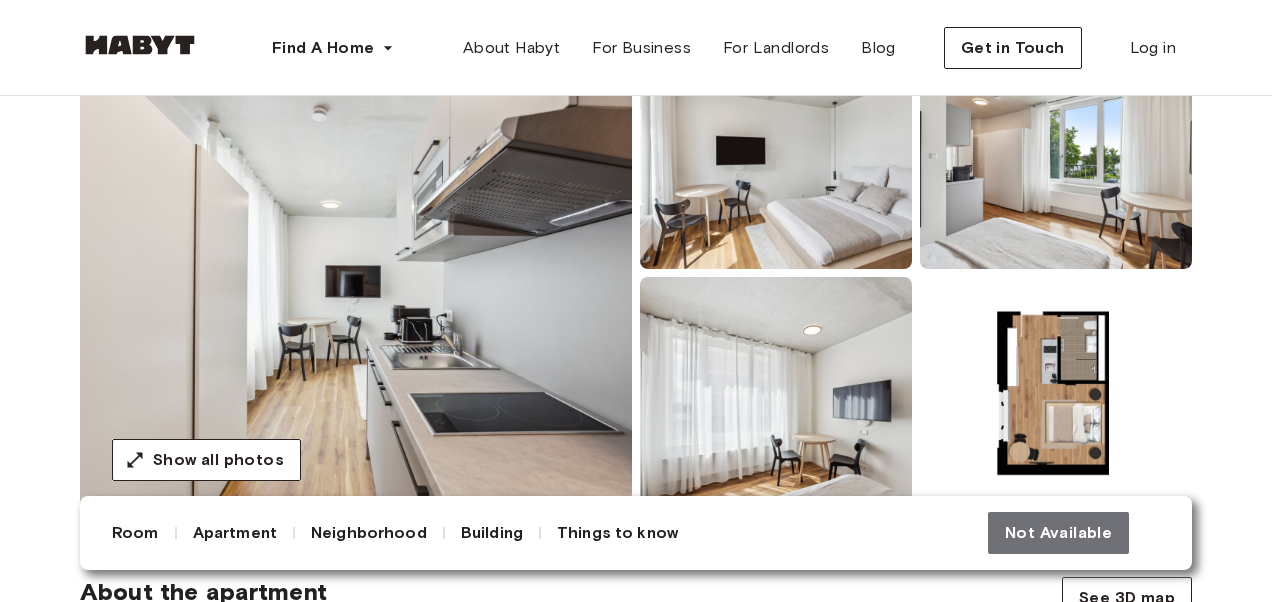 click at bounding box center (356, 273) 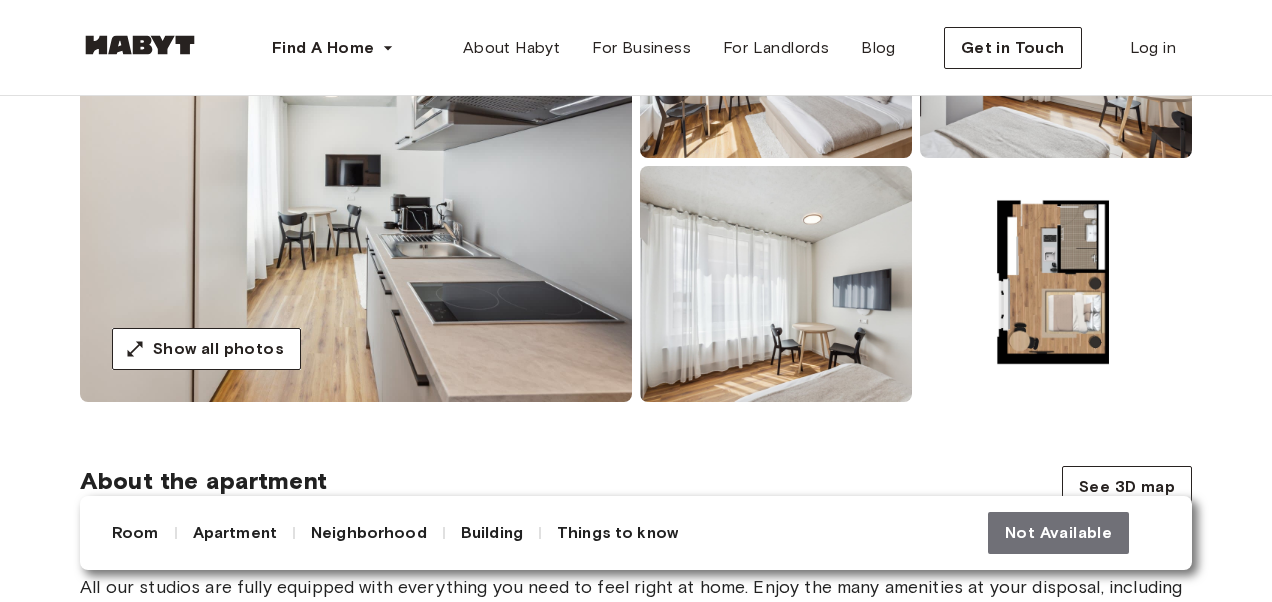 scroll, scrollTop: 415, scrollLeft: 0, axis: vertical 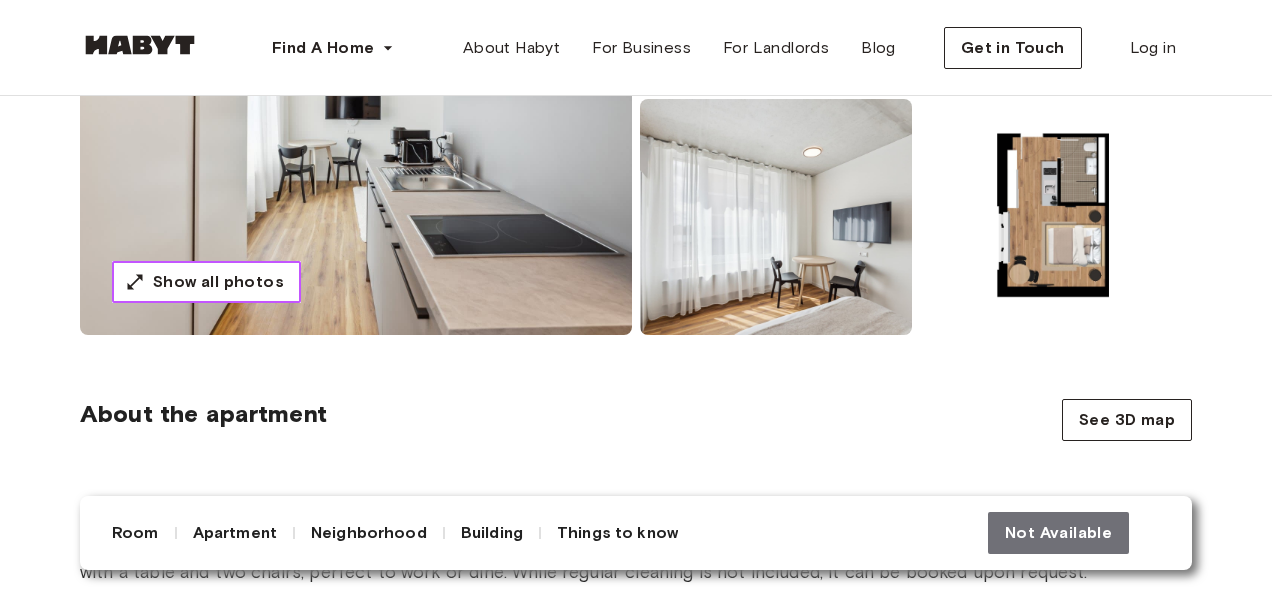 click on "Show all photos" at bounding box center (218, 282) 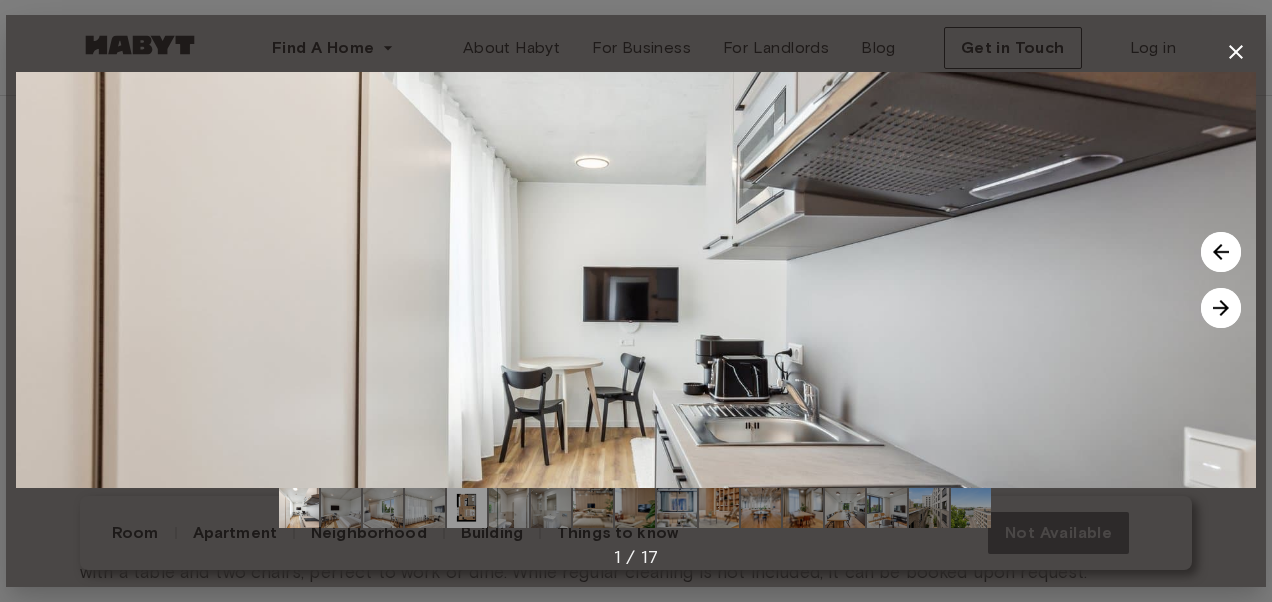 click at bounding box center (1221, 308) 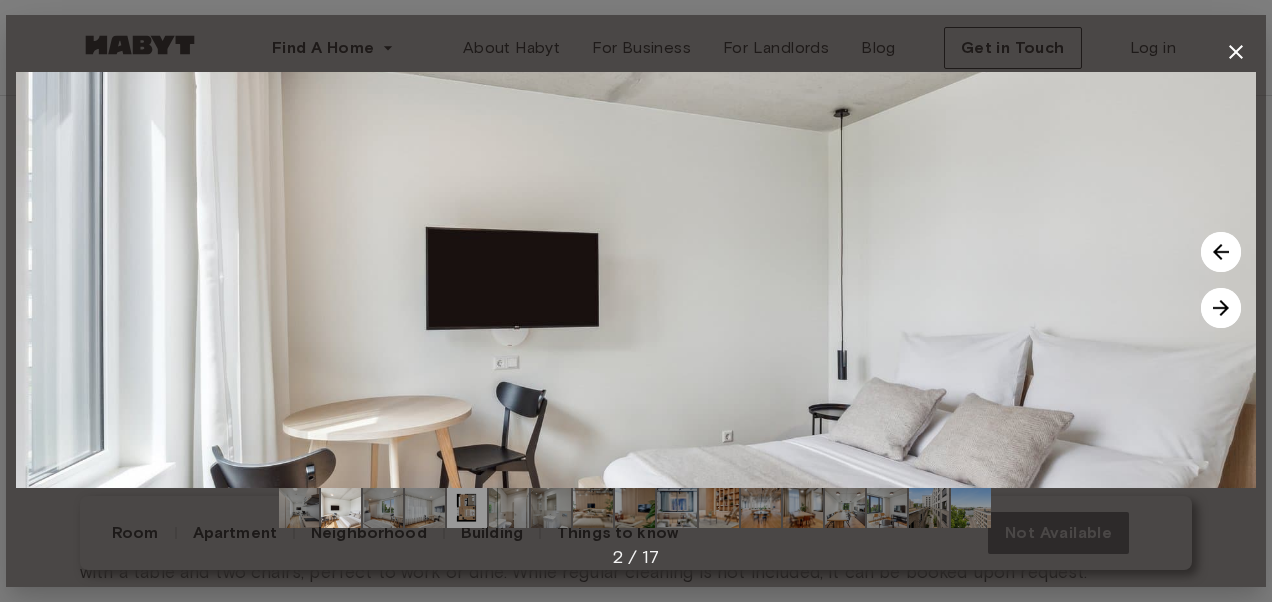 click at bounding box center (1221, 308) 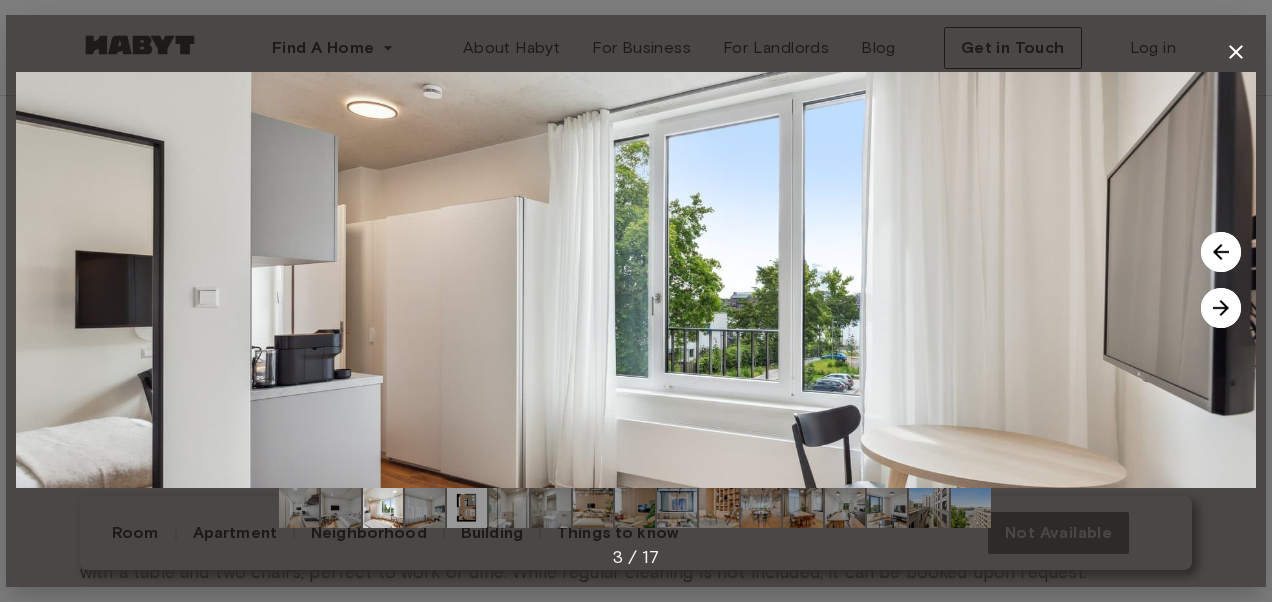 click at bounding box center (1221, 308) 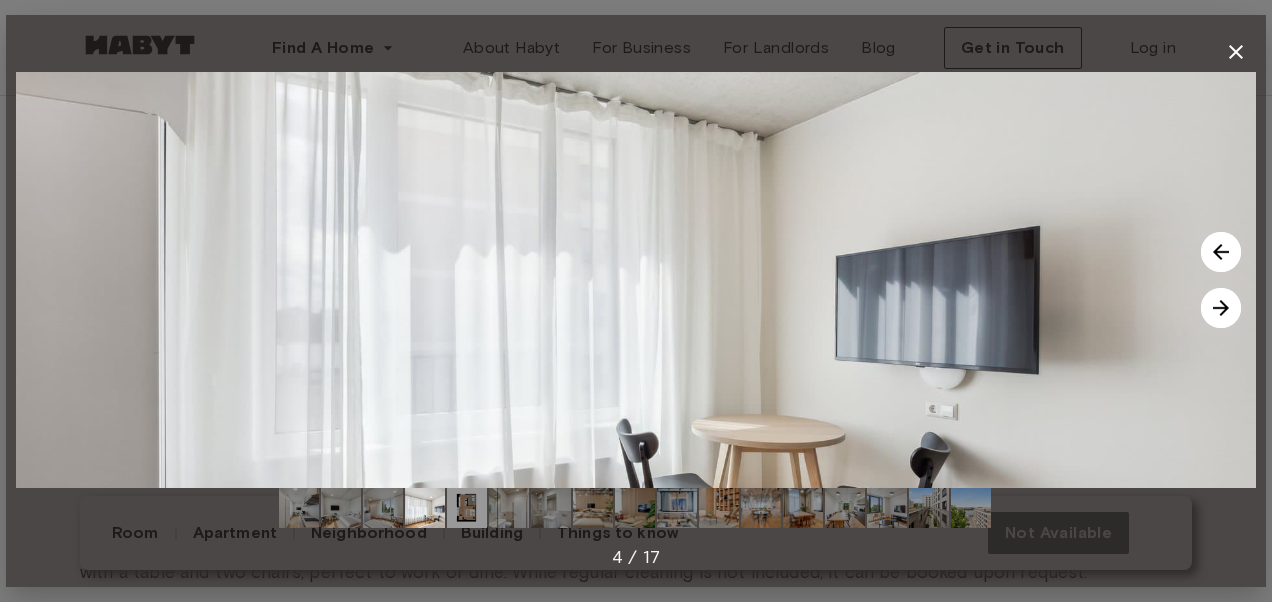 click at bounding box center [1221, 308] 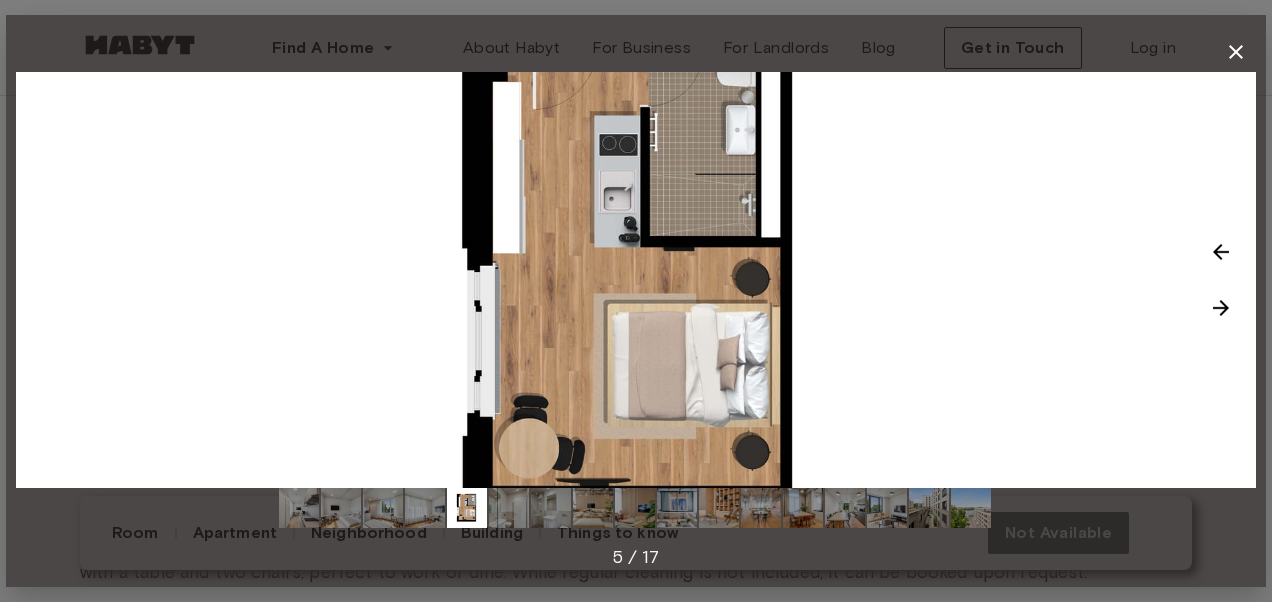 click at bounding box center [1221, 308] 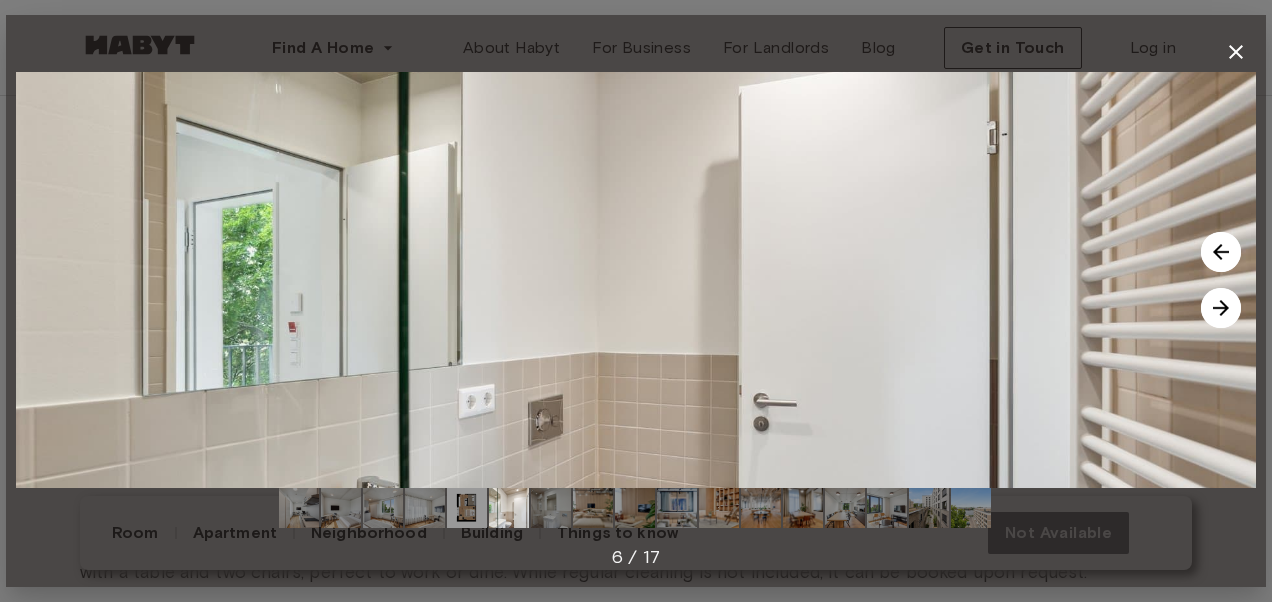 click at bounding box center [1221, 308] 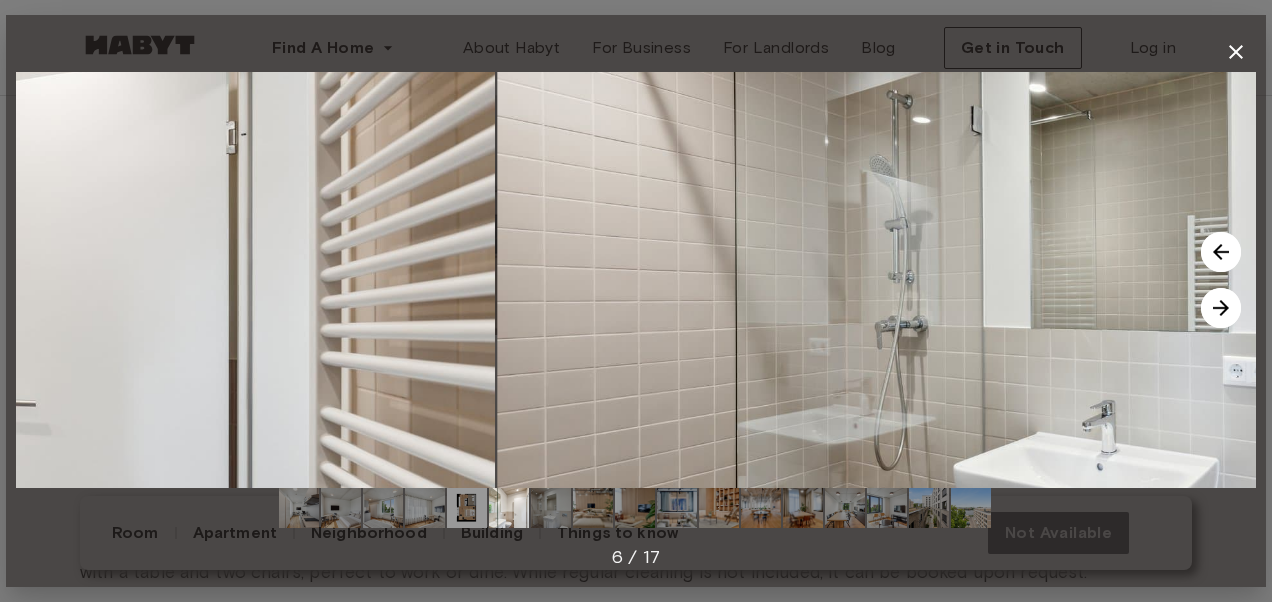 click at bounding box center [1221, 308] 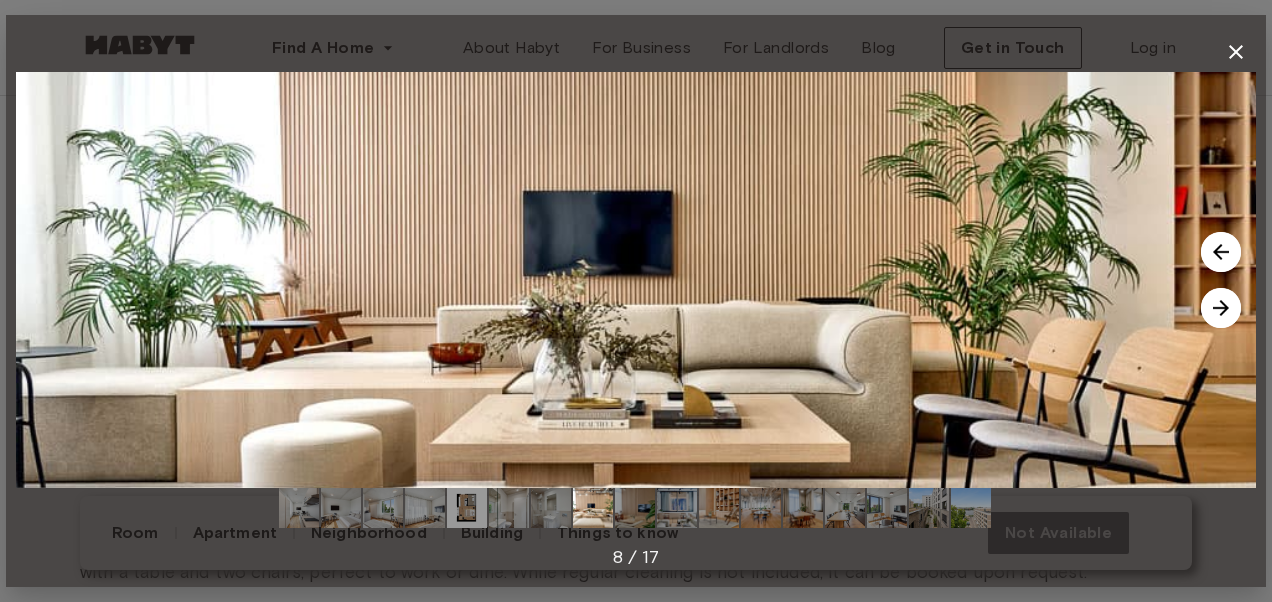 click at bounding box center (1221, 308) 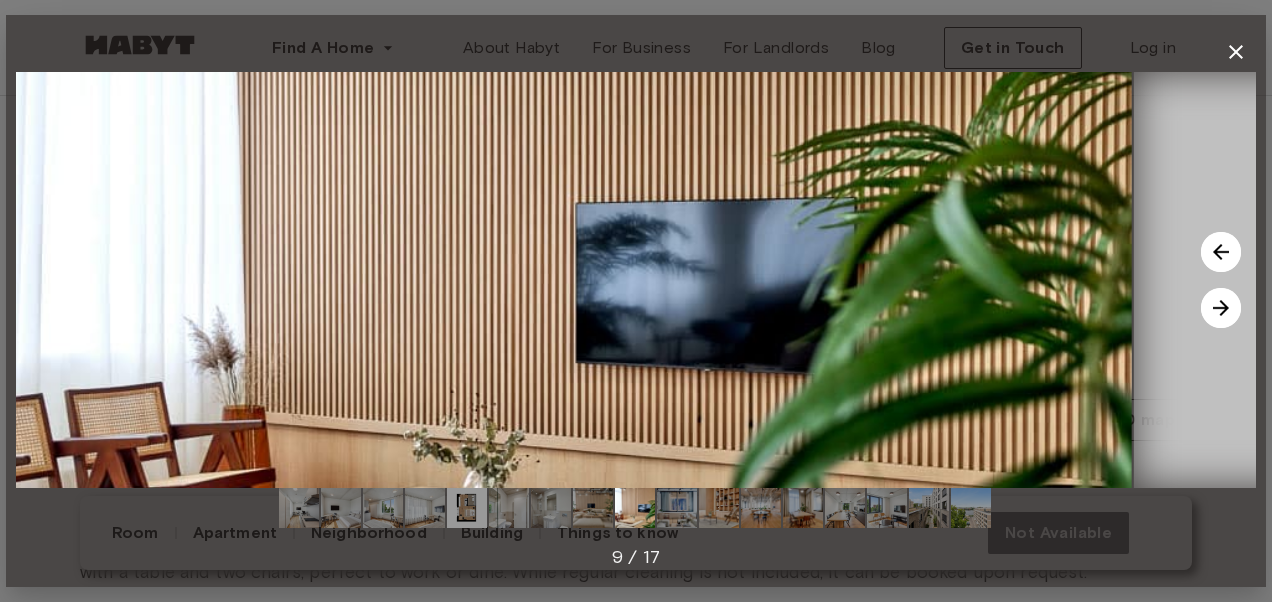 click at bounding box center (1221, 308) 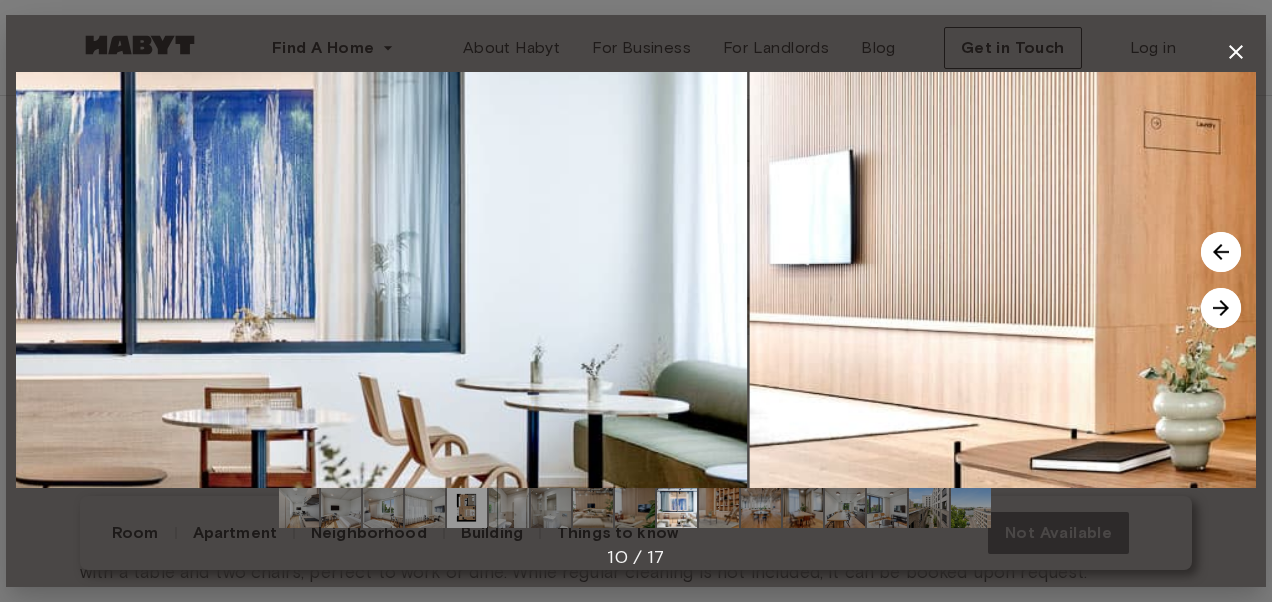 click at bounding box center (1221, 308) 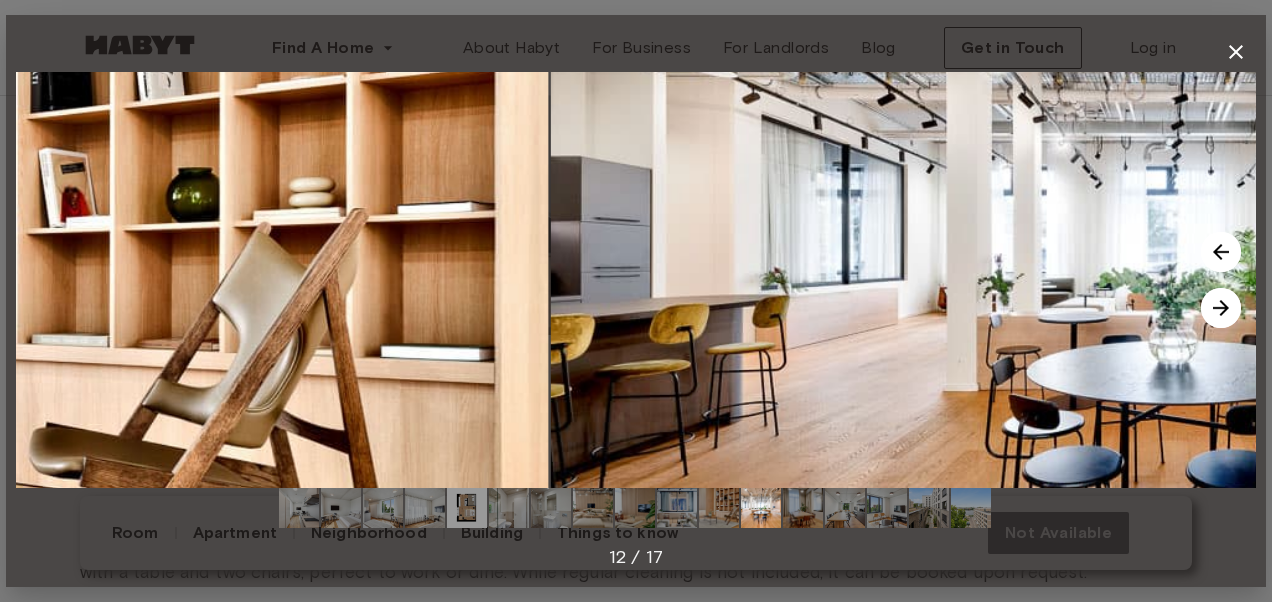click at bounding box center [1221, 308] 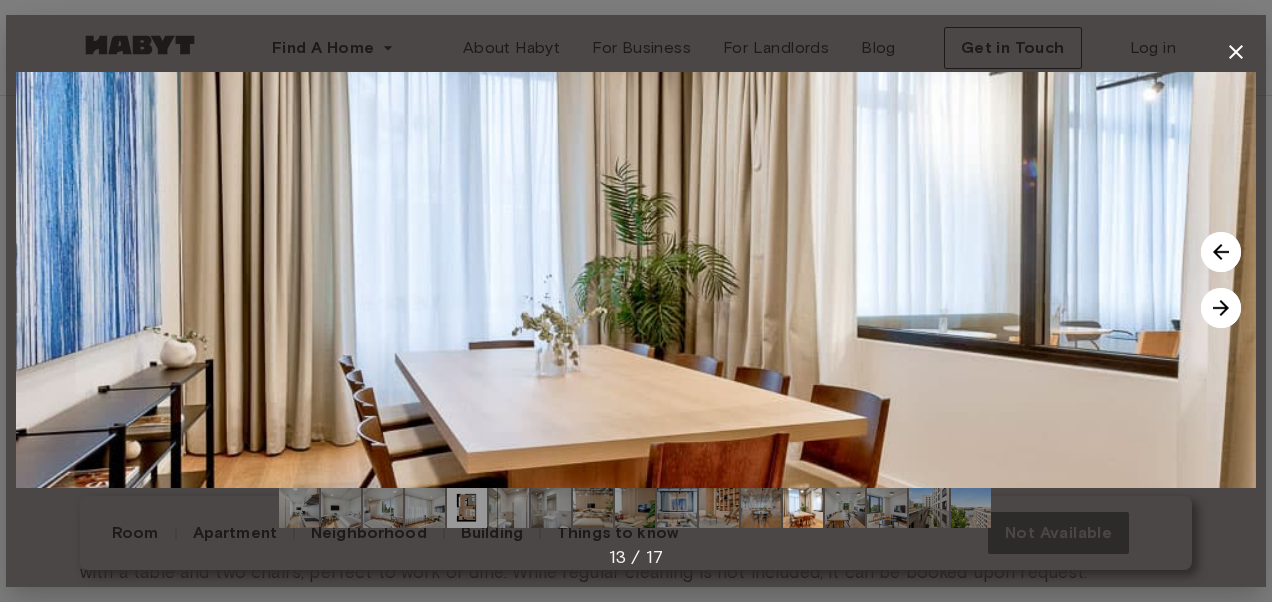 click at bounding box center [1221, 308] 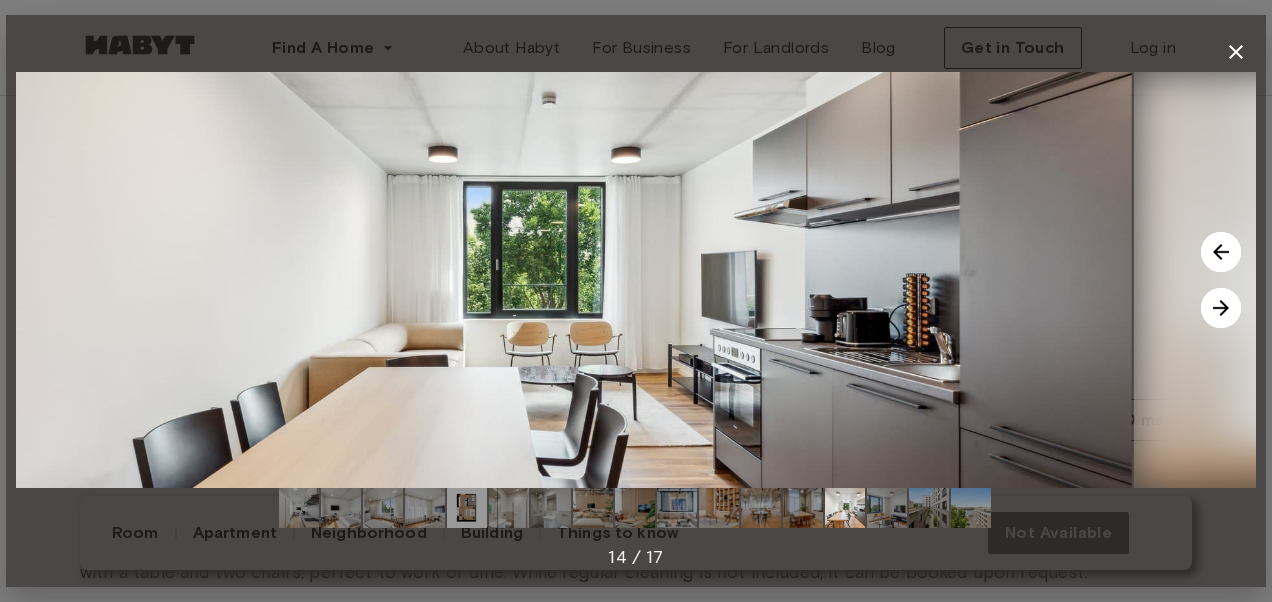 click at bounding box center [1221, 308] 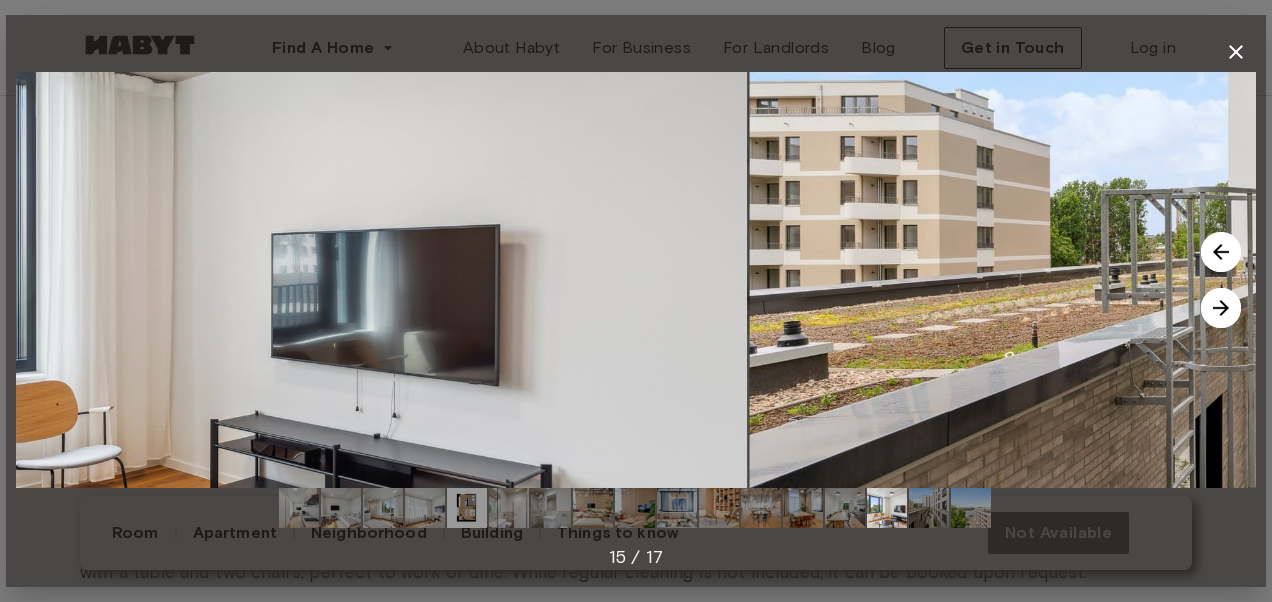 click at bounding box center [1221, 308] 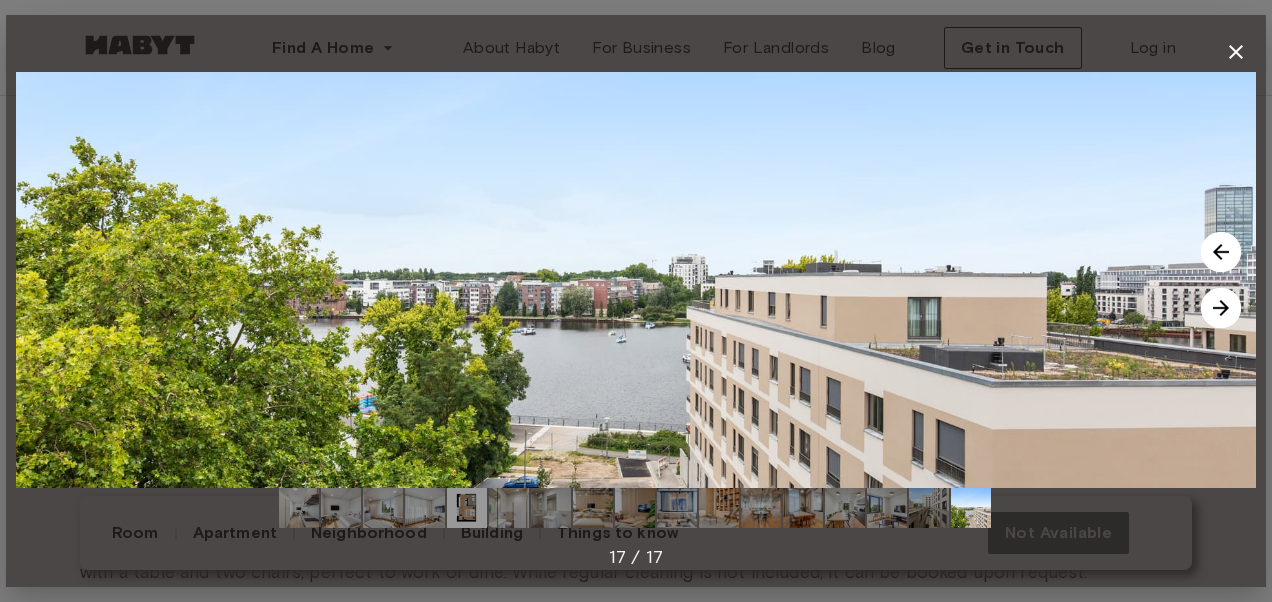 click at bounding box center (1221, 308) 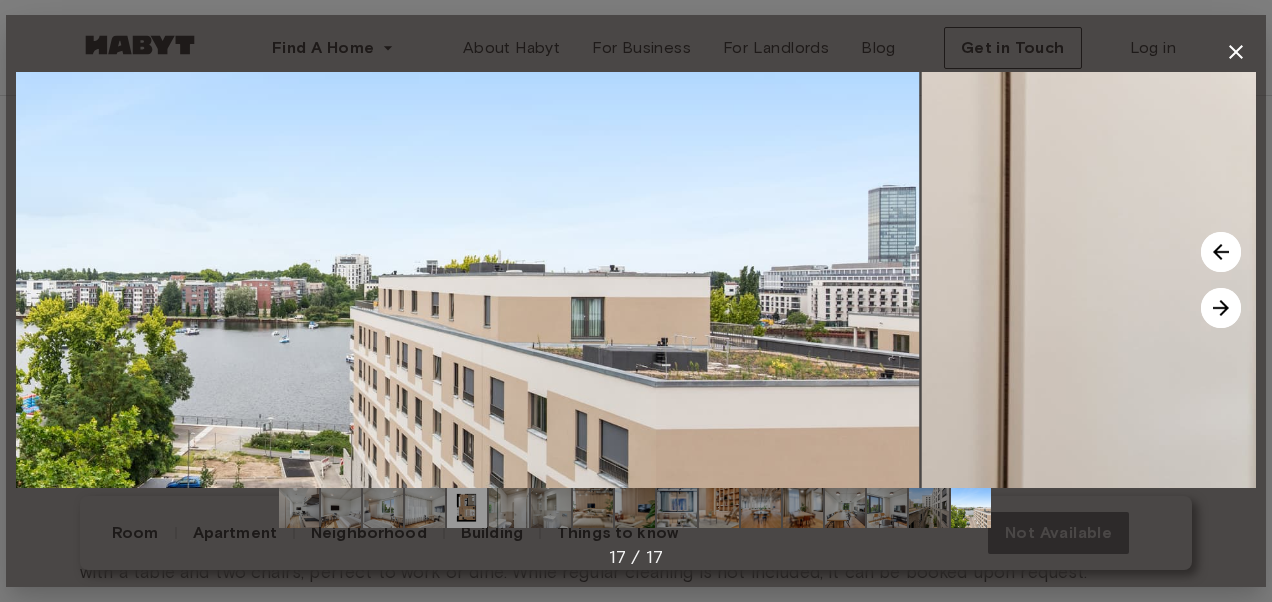 click at bounding box center [1221, 308] 